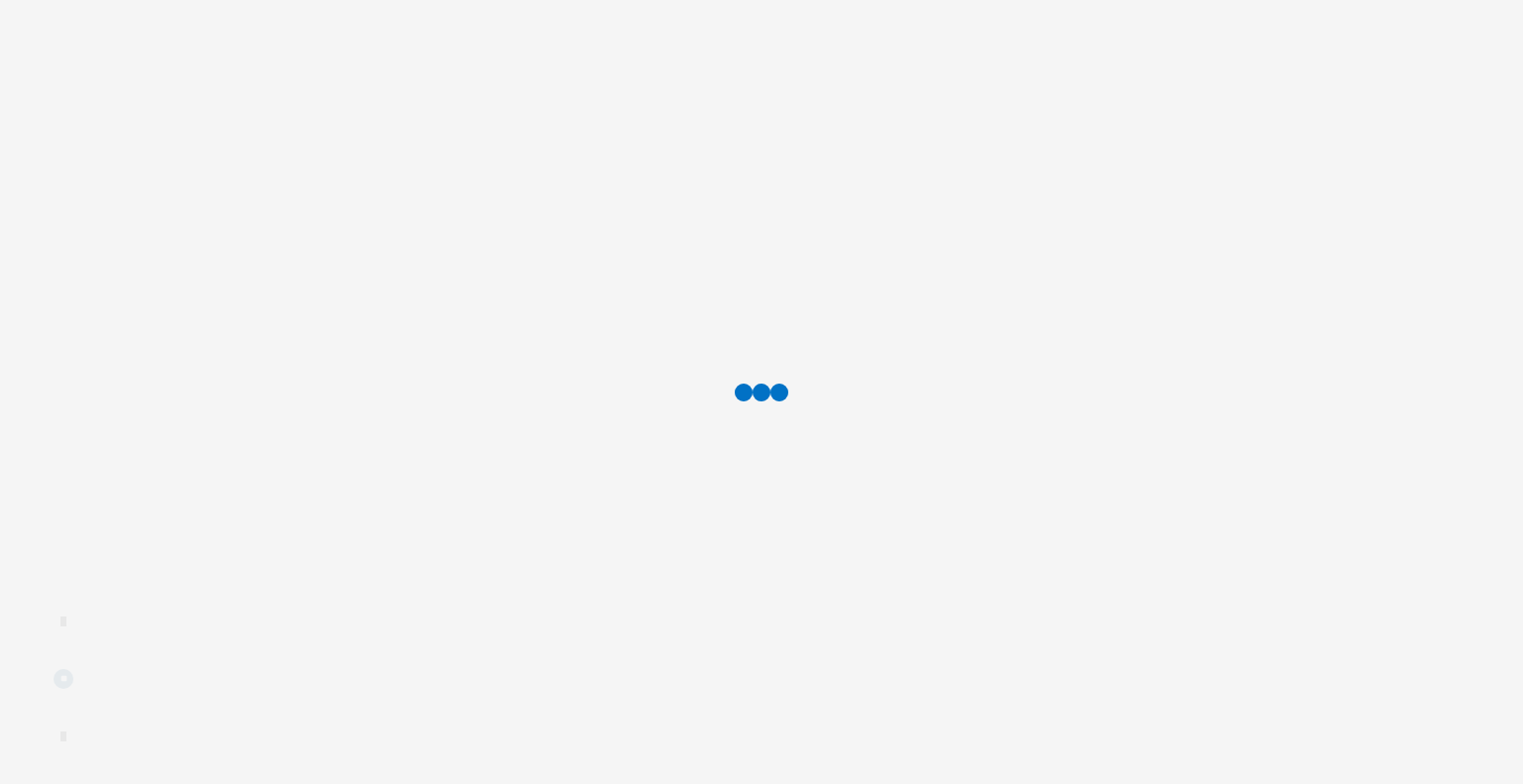 scroll, scrollTop: 0, scrollLeft: 0, axis: both 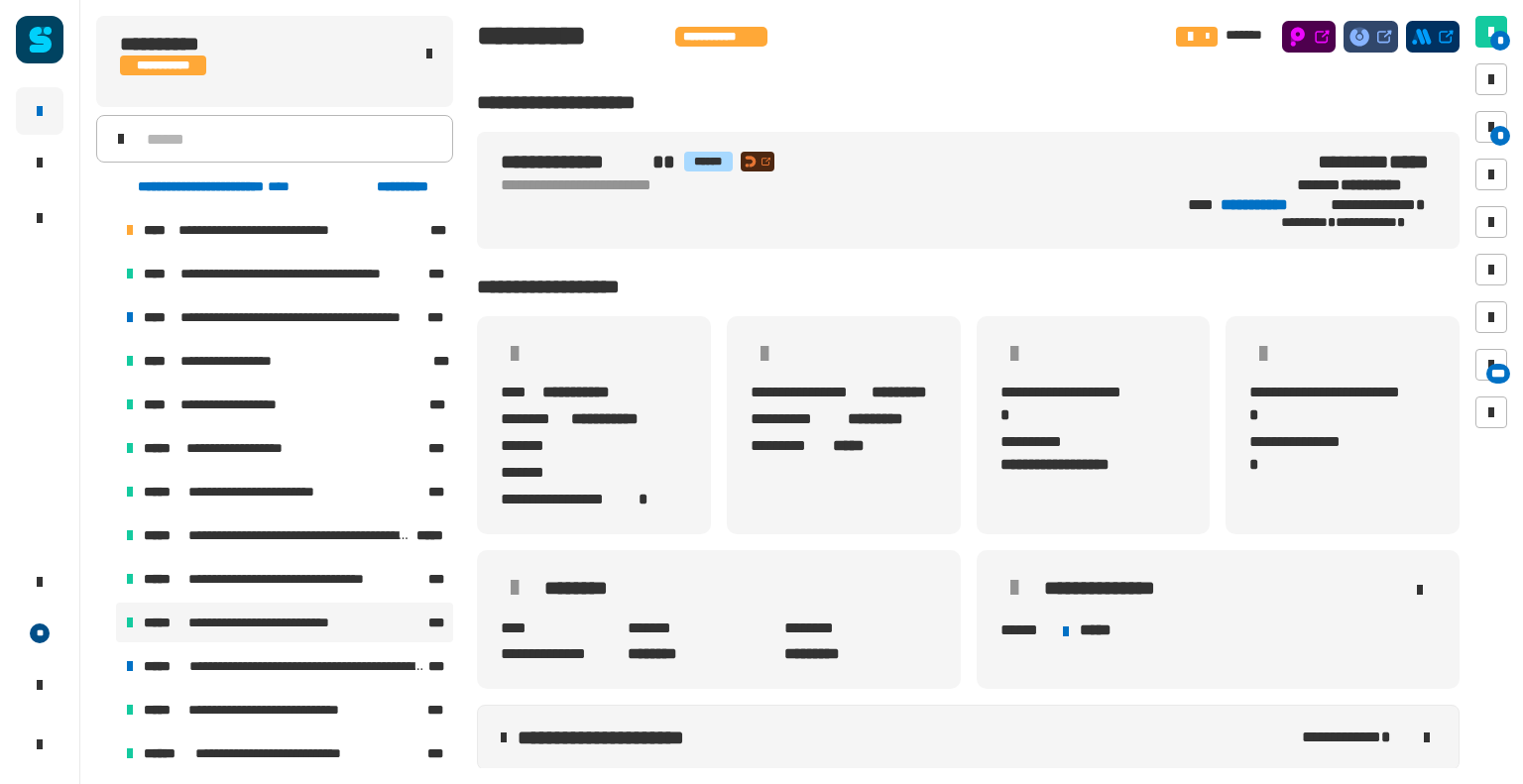 click on "**********" at bounding box center [281, 622] 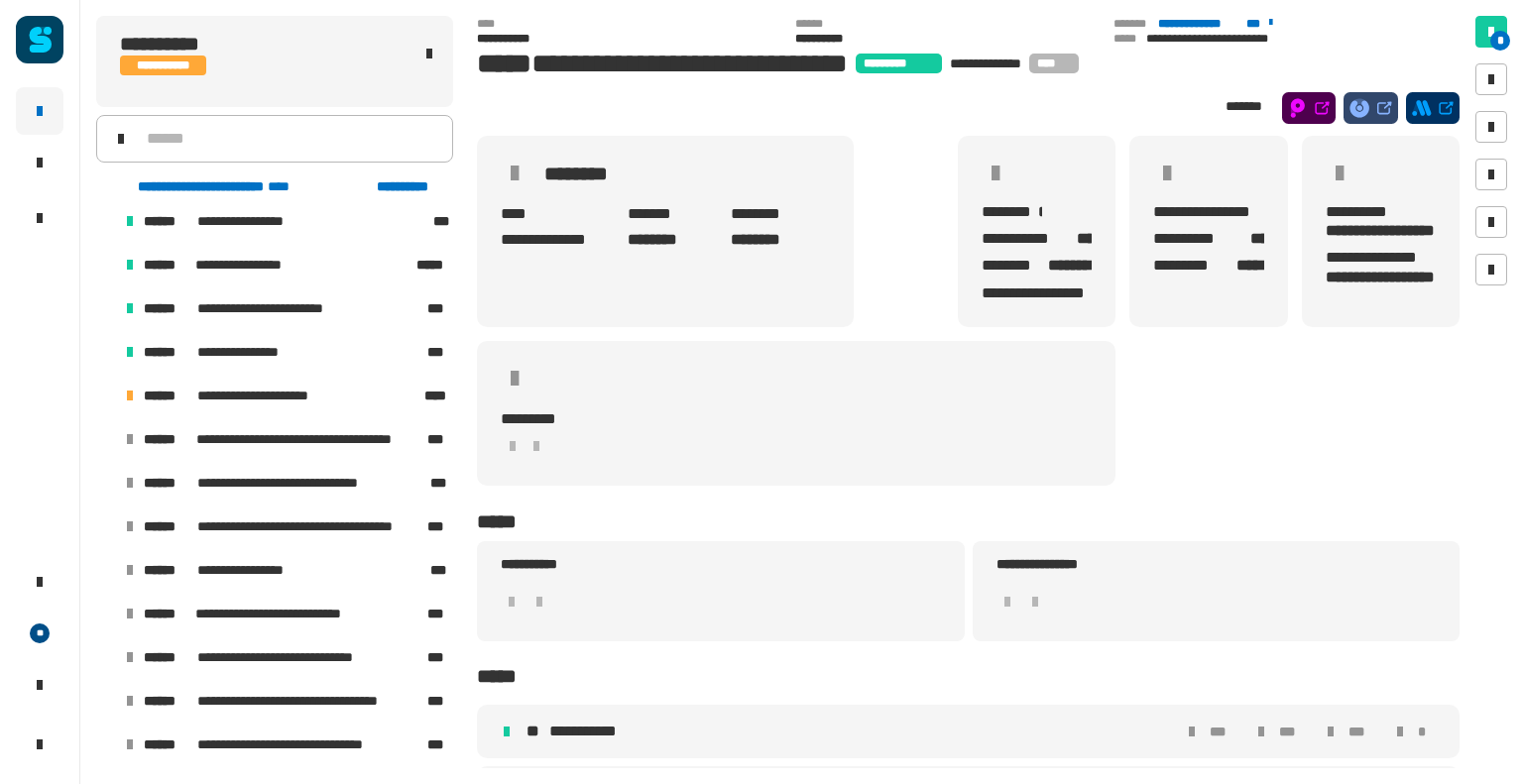 scroll, scrollTop: 1118, scrollLeft: 0, axis: vertical 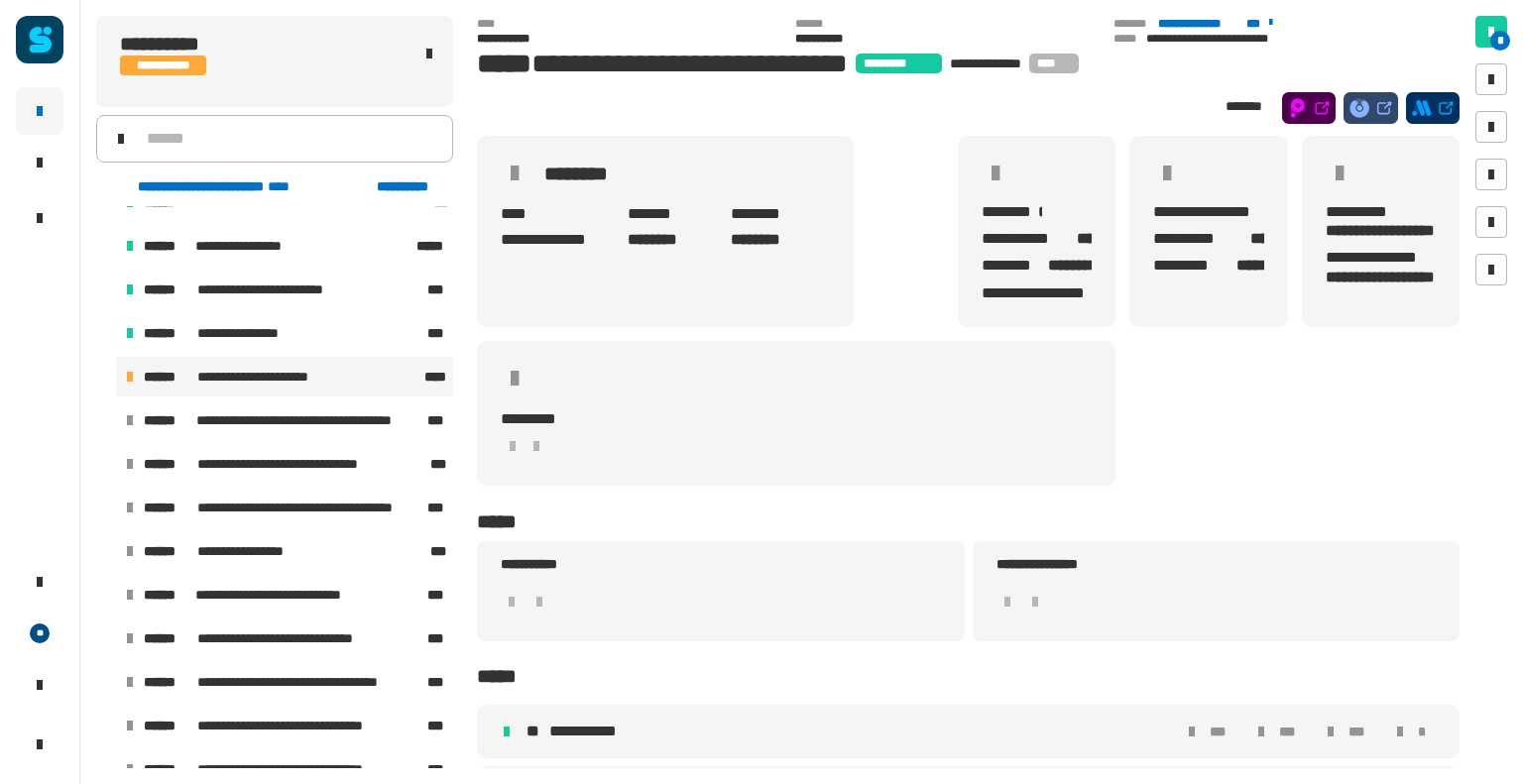 click on "**********" at bounding box center (261, 377) 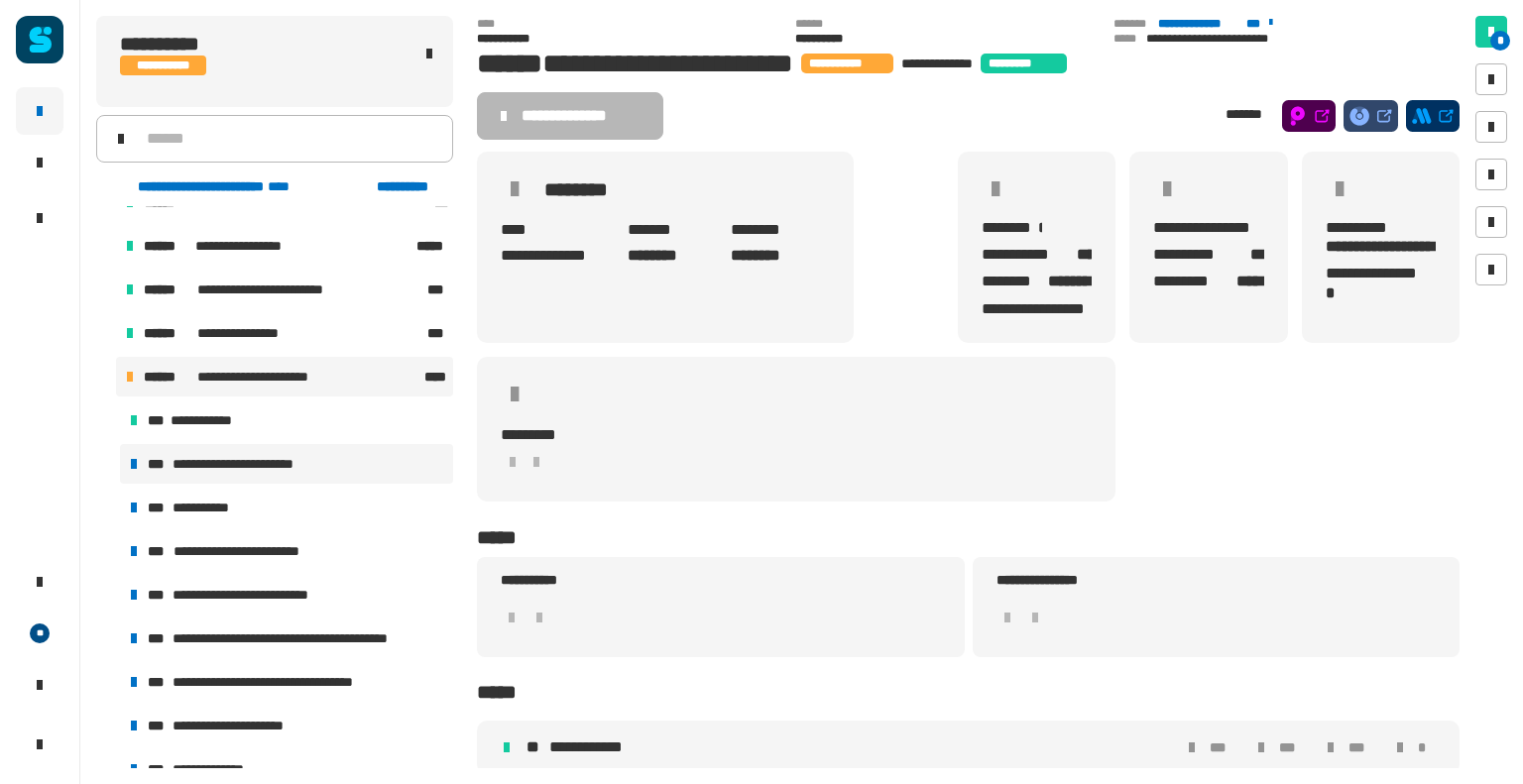 click on "**********" at bounding box center (287, 464) 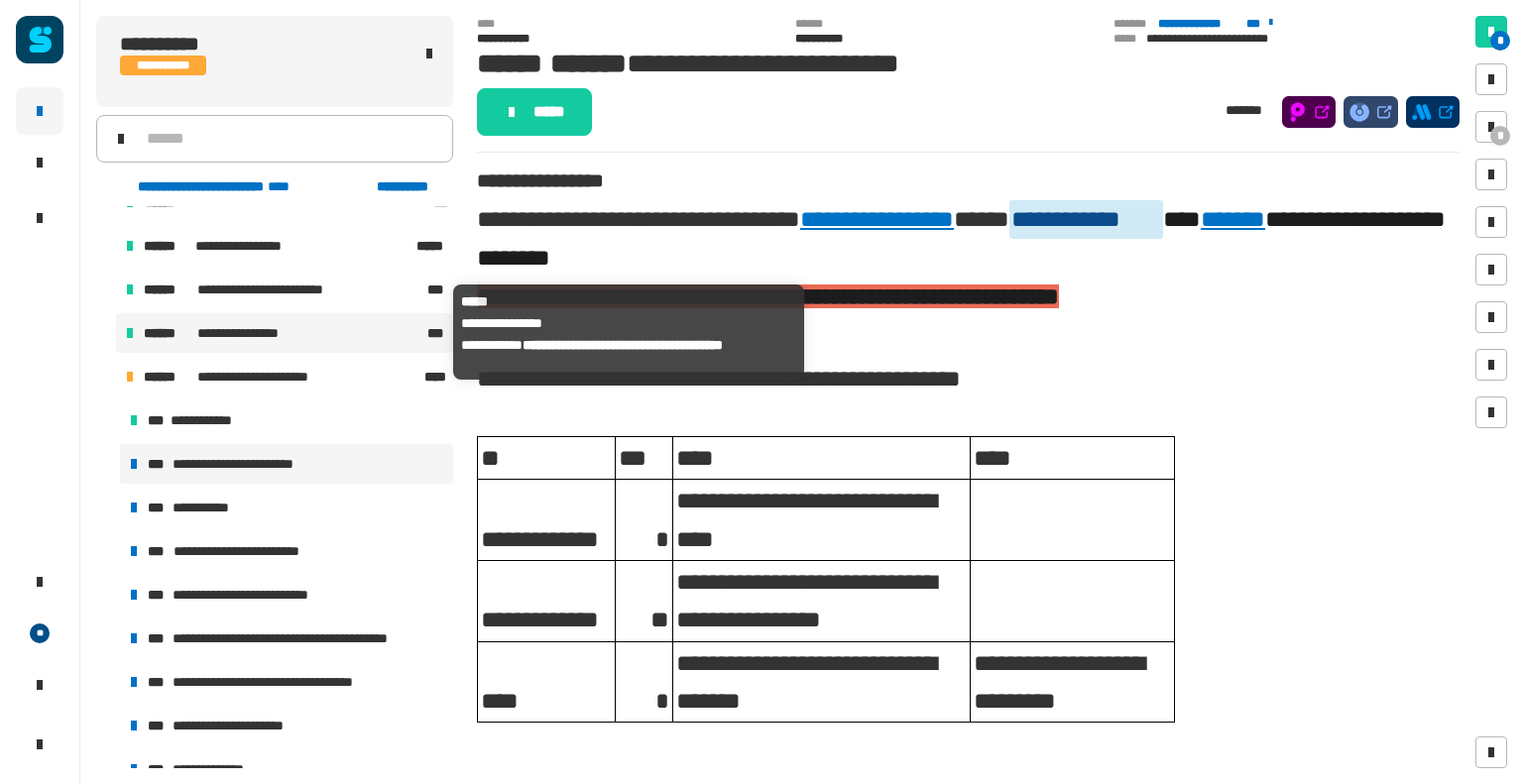 click on "**********" at bounding box center (249, 333) 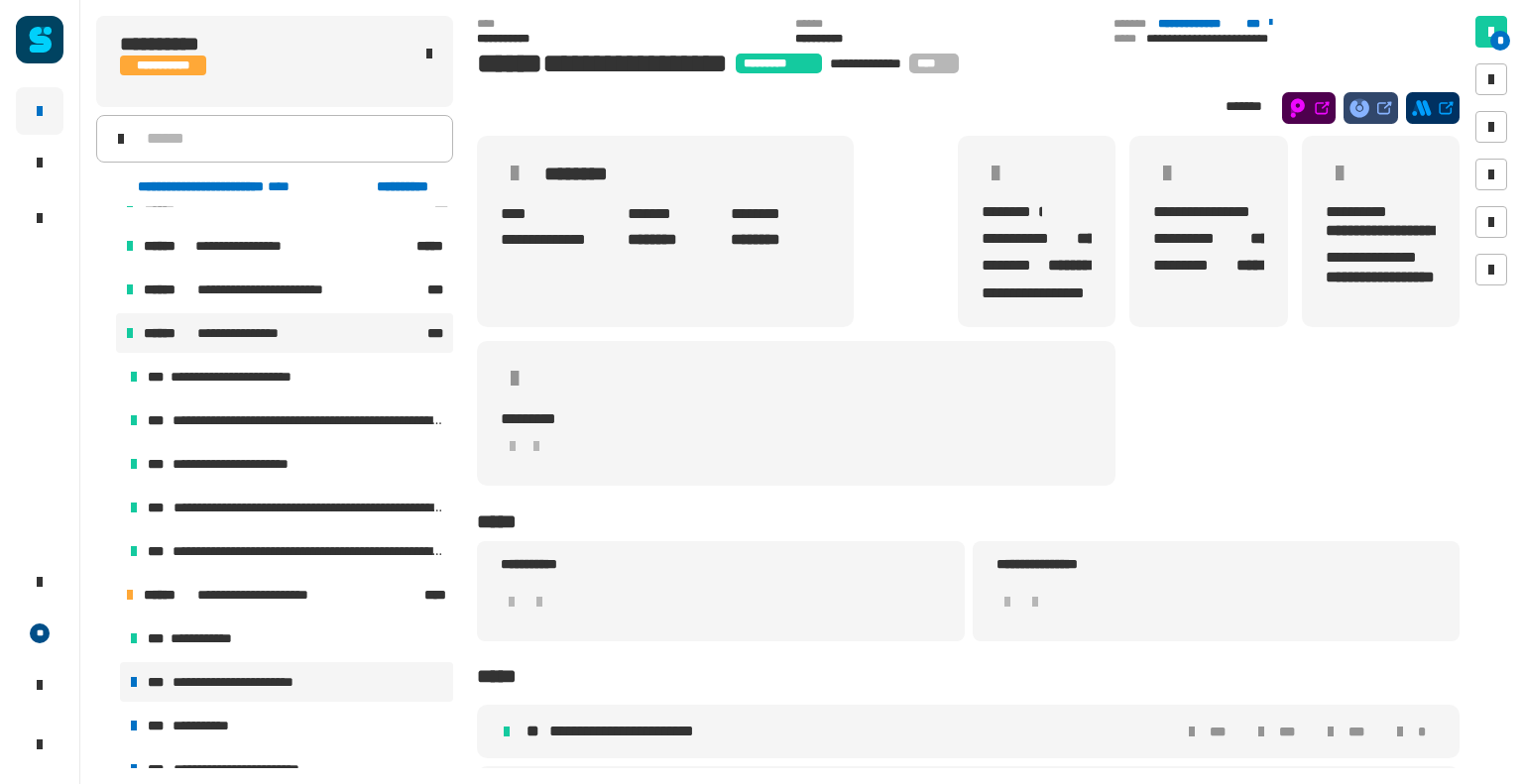 click on "**********" at bounding box center (243, 682) 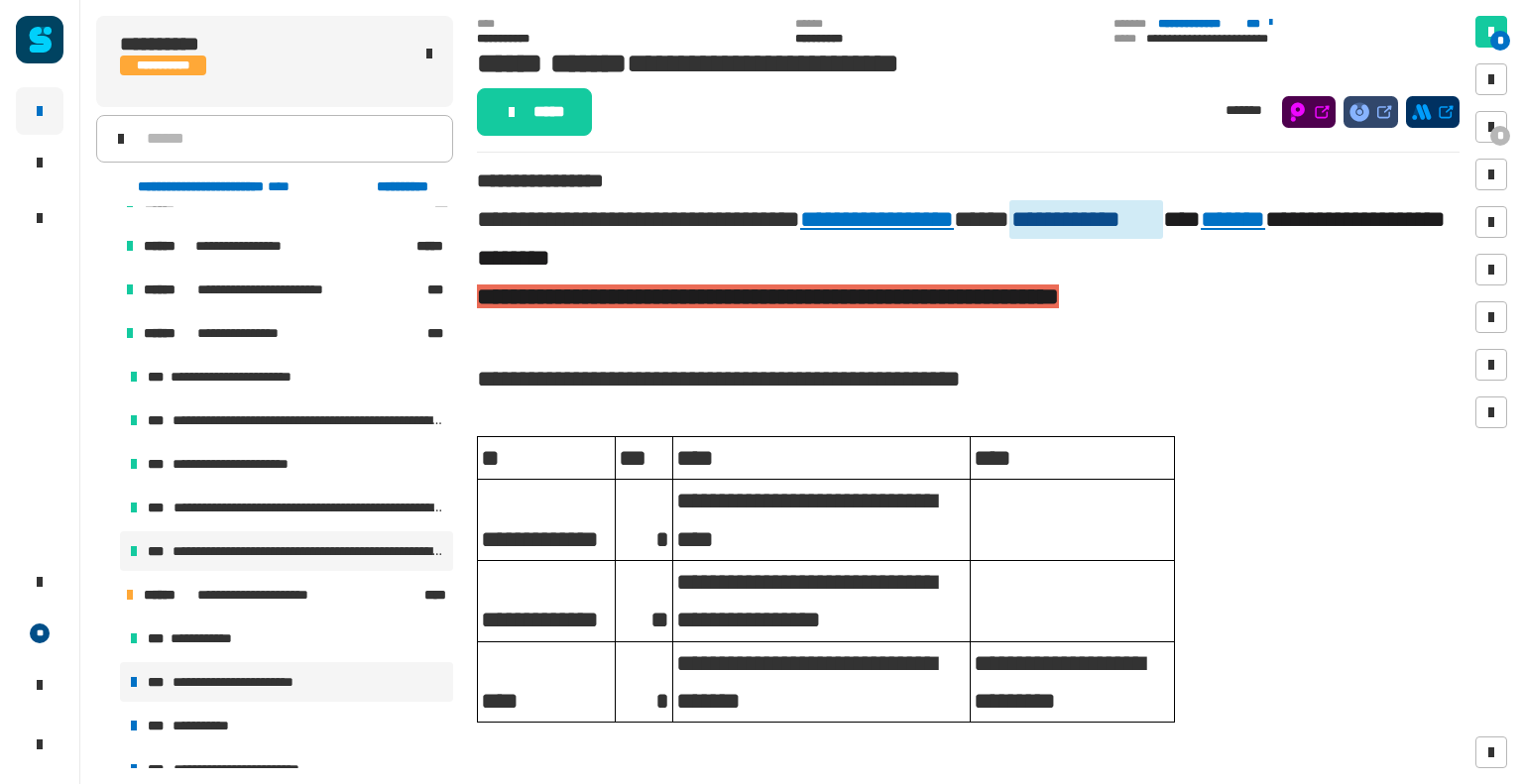 click on "**********" at bounding box center (308, 551) 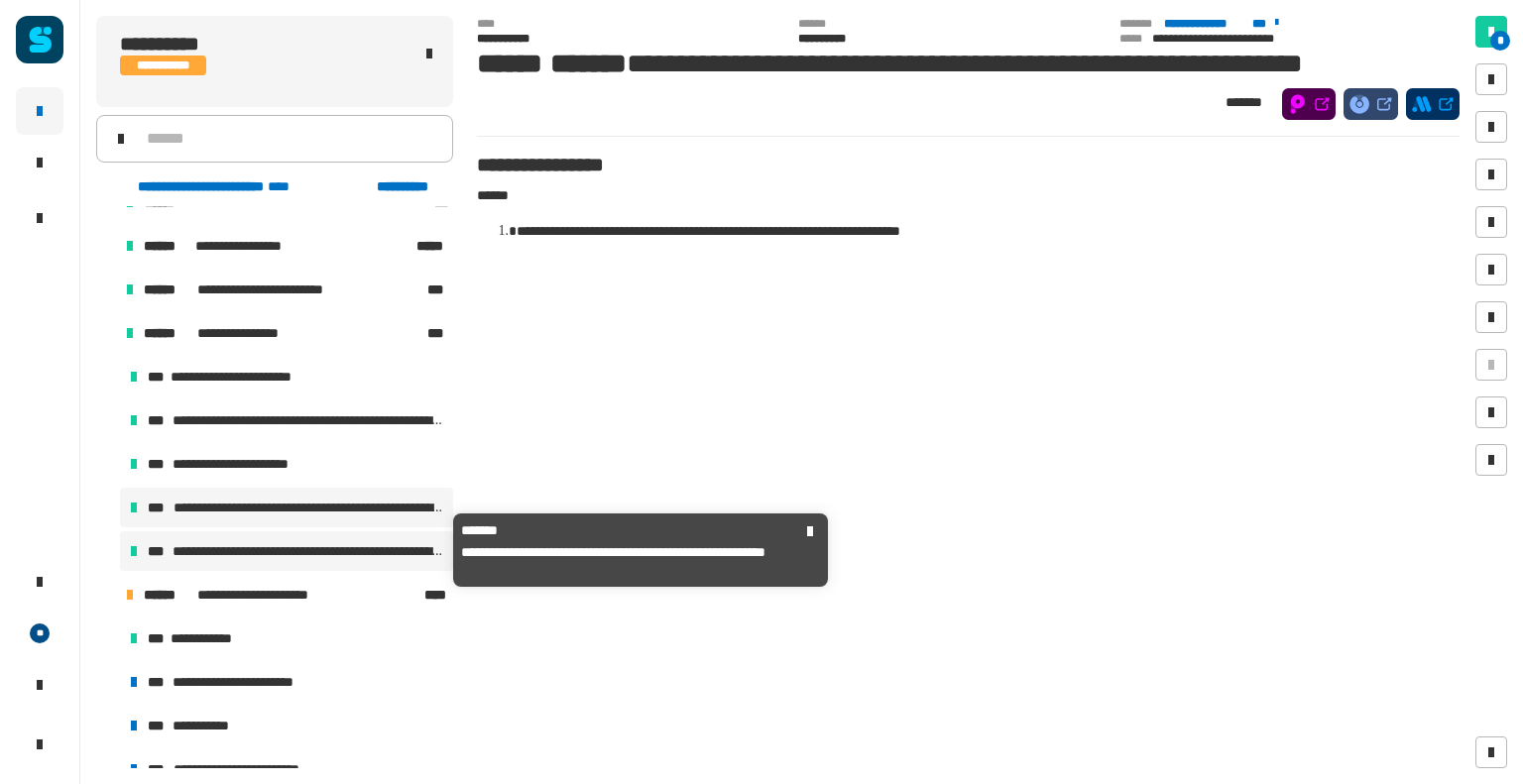 click on "**********" at bounding box center [309, 507] 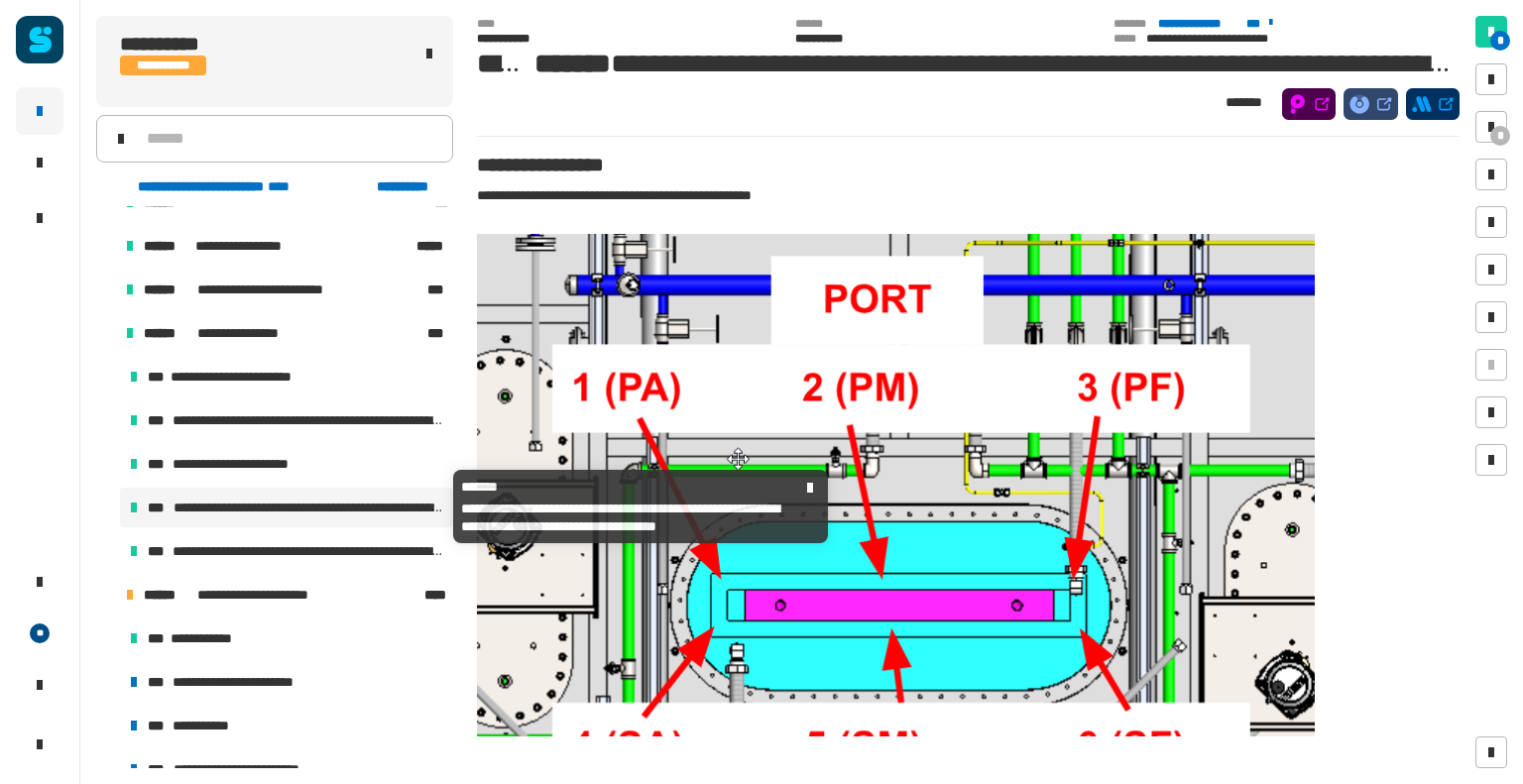 click on "* *" 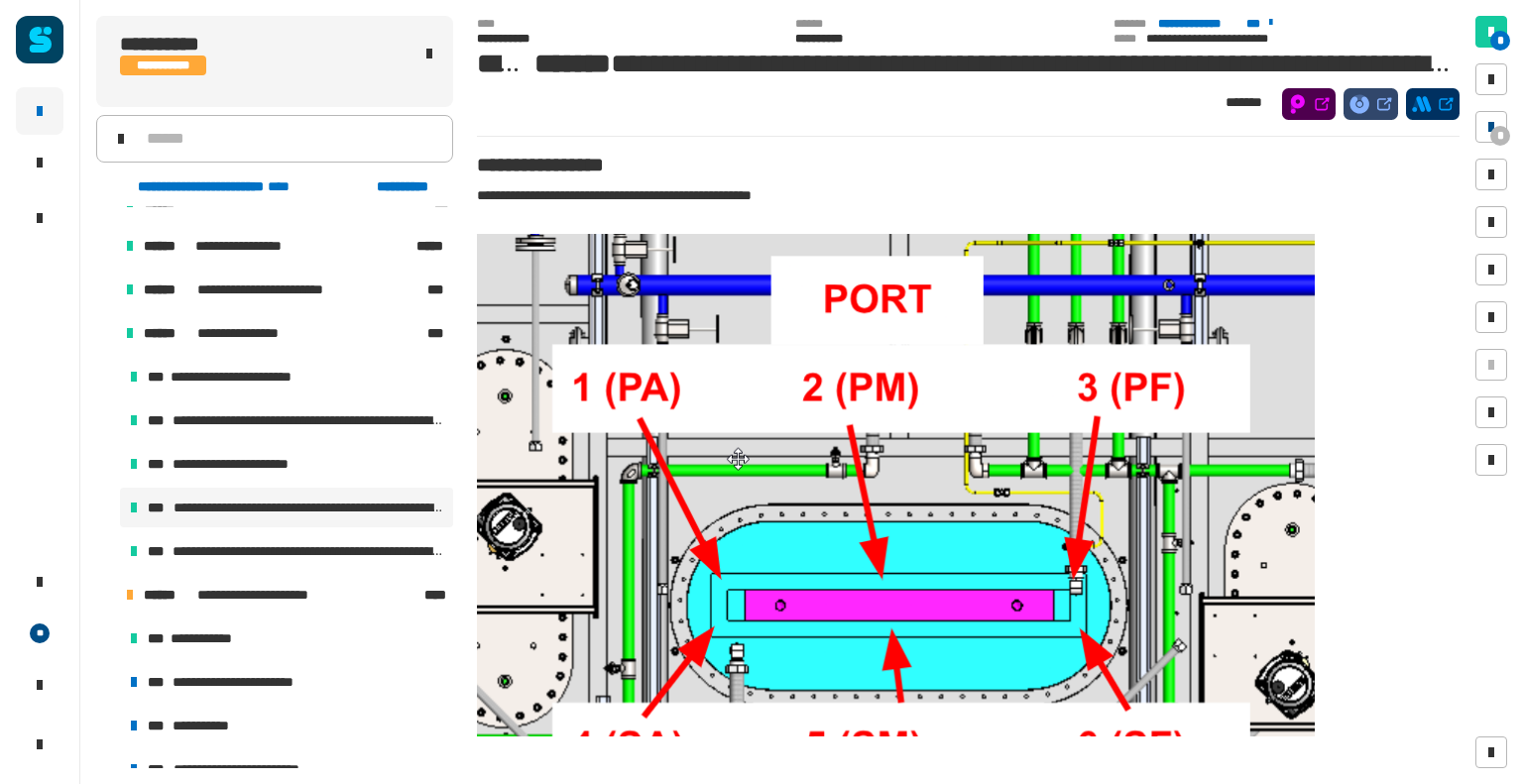 click on "*" at bounding box center (1500, 136) 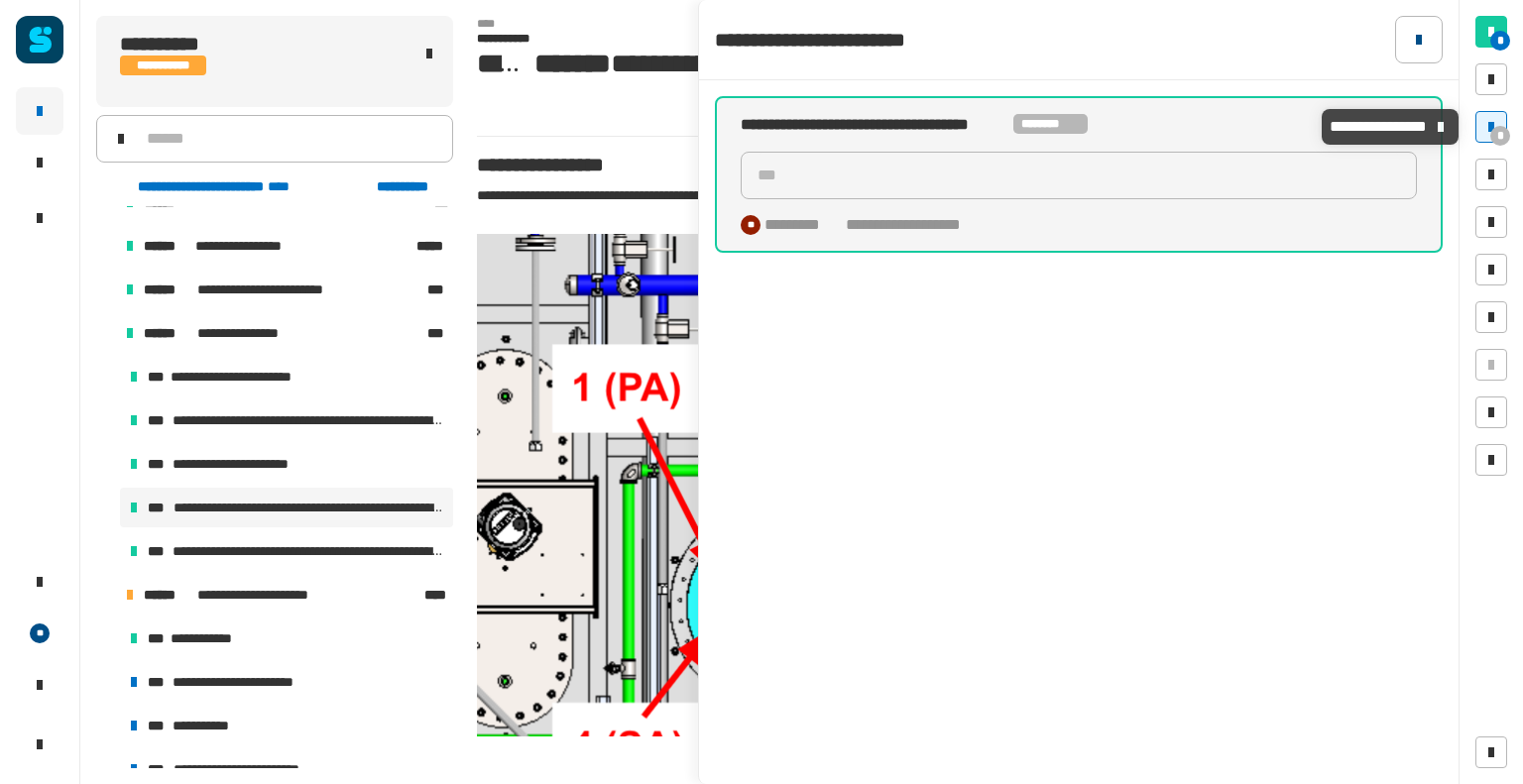 click 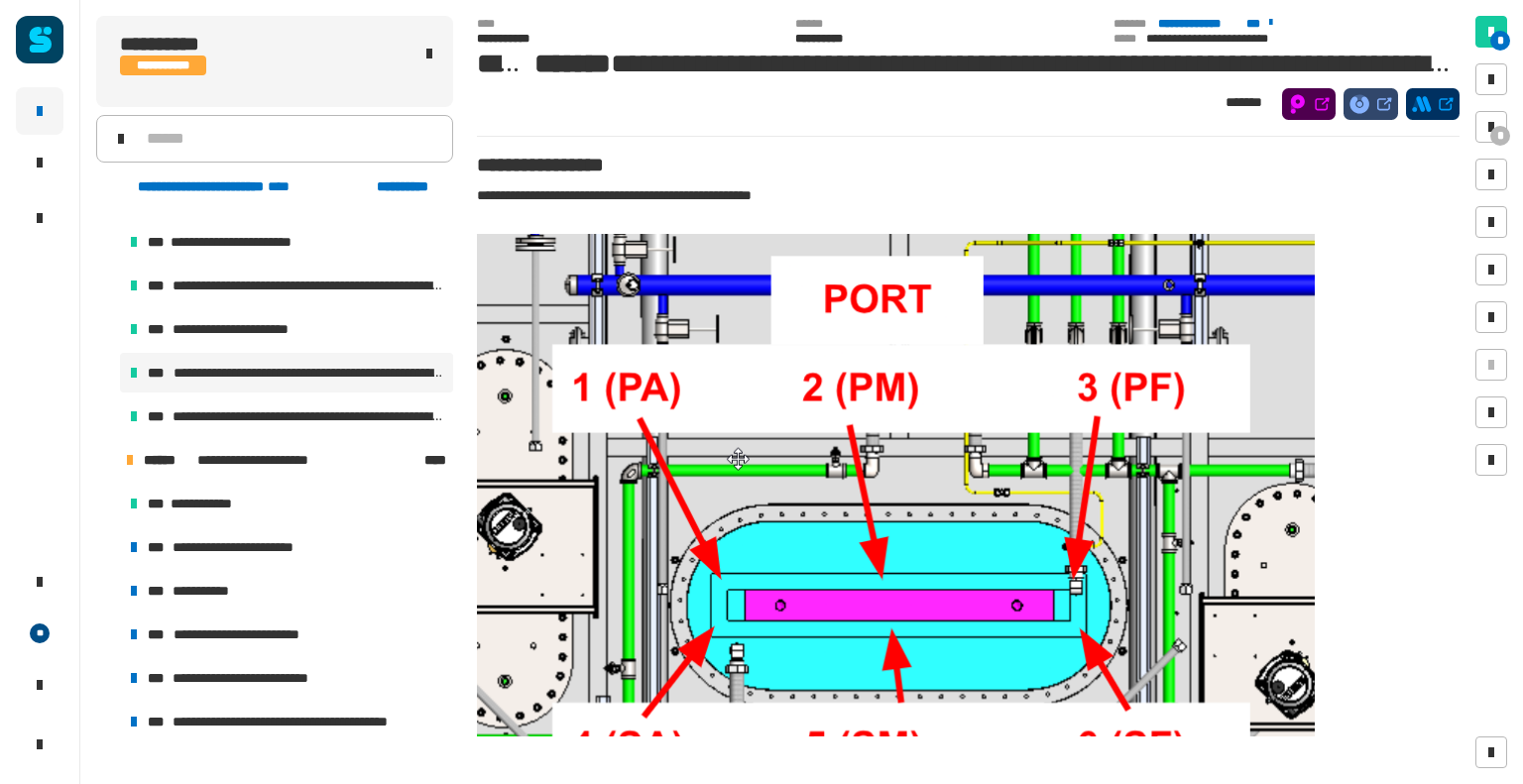 scroll, scrollTop: 1285, scrollLeft: 0, axis: vertical 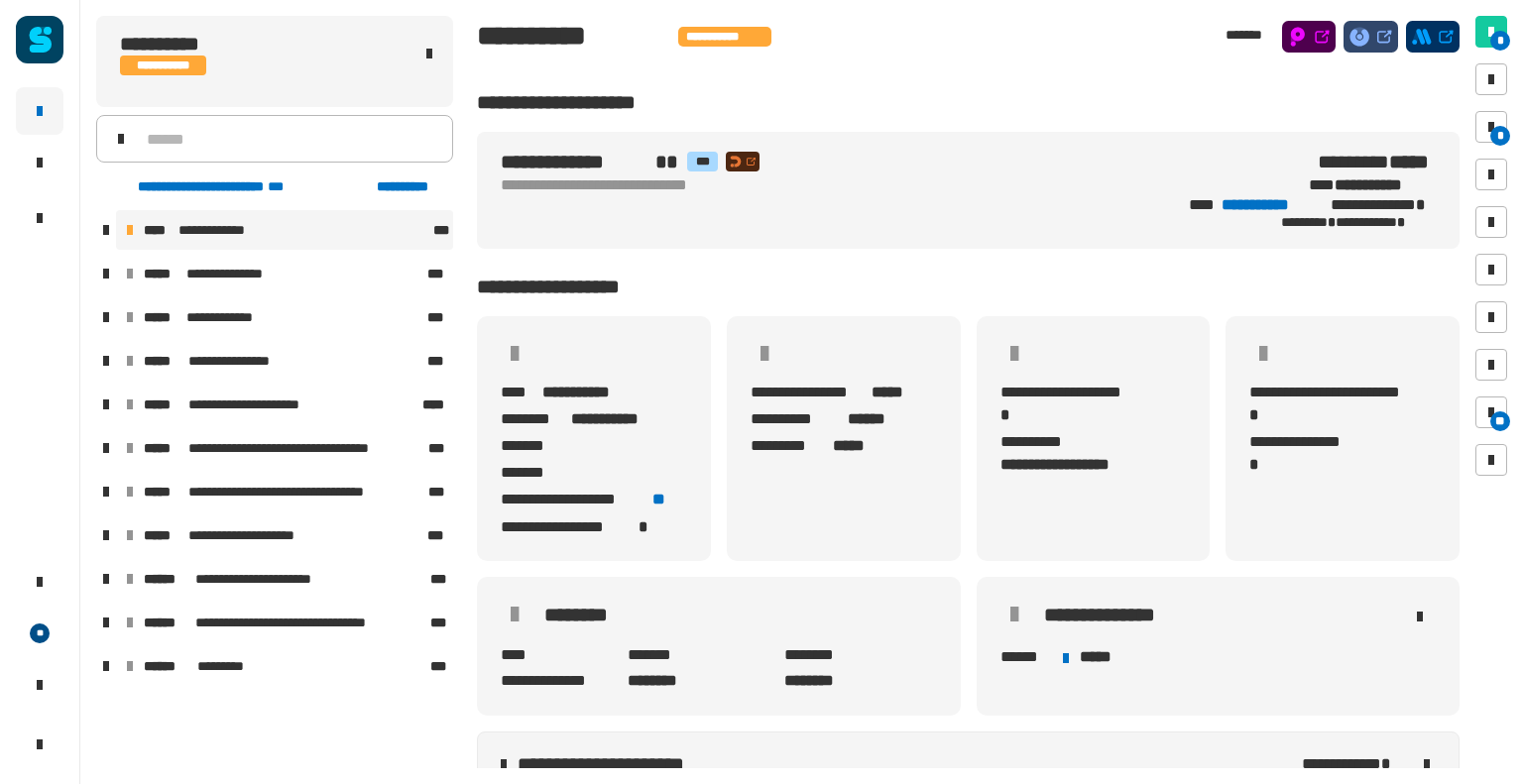 click on "**********" at bounding box center [287, 230] 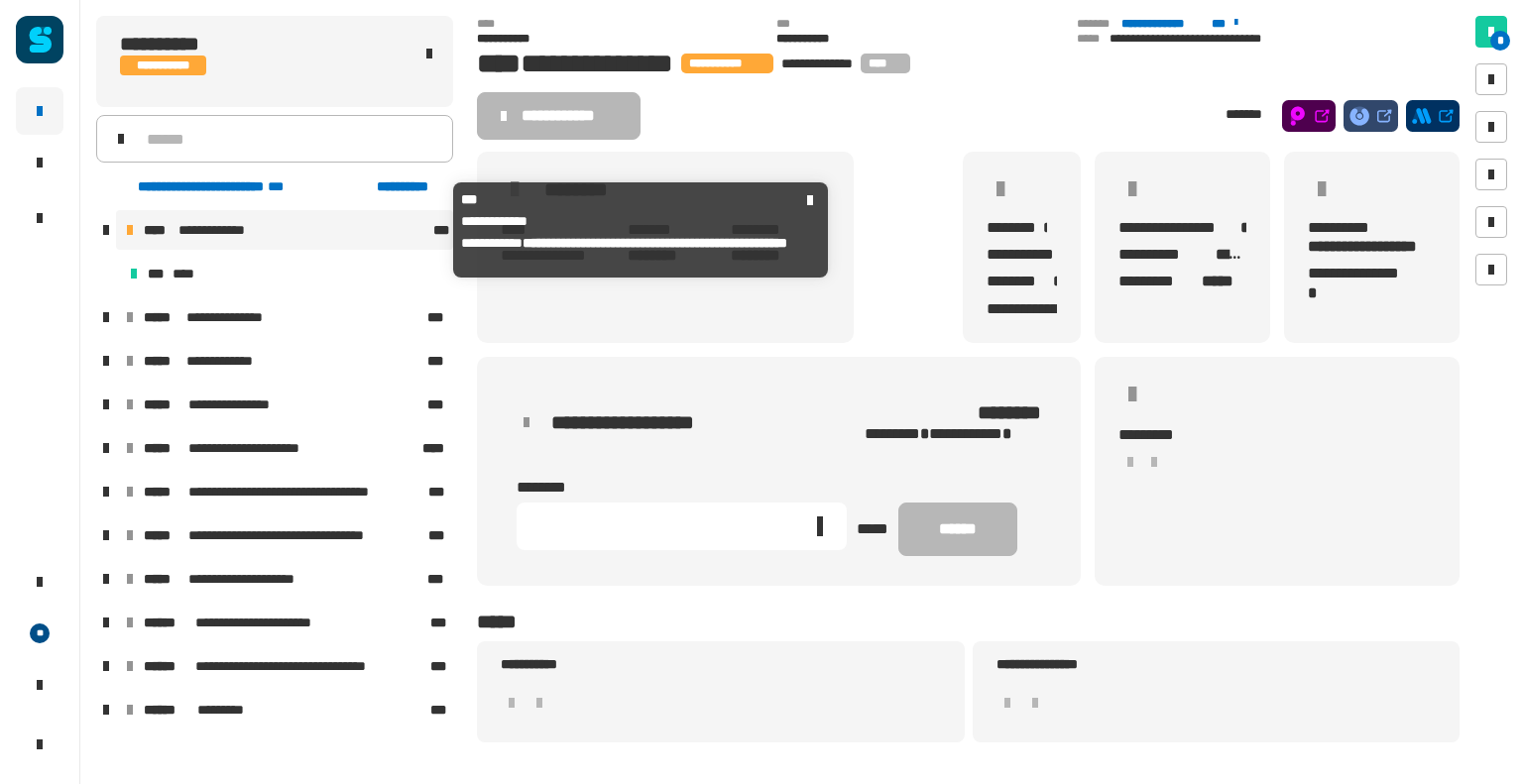 click 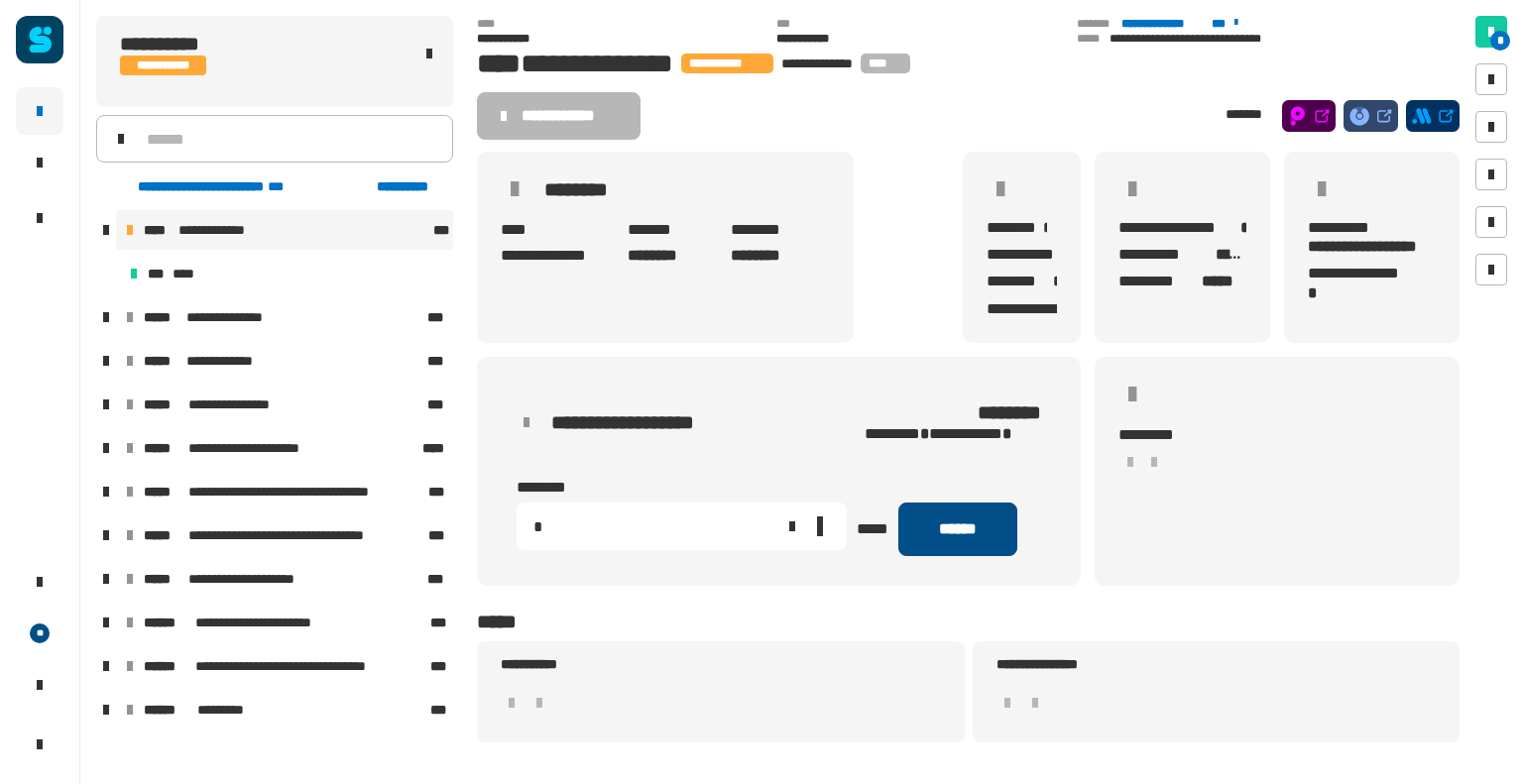 type on "*" 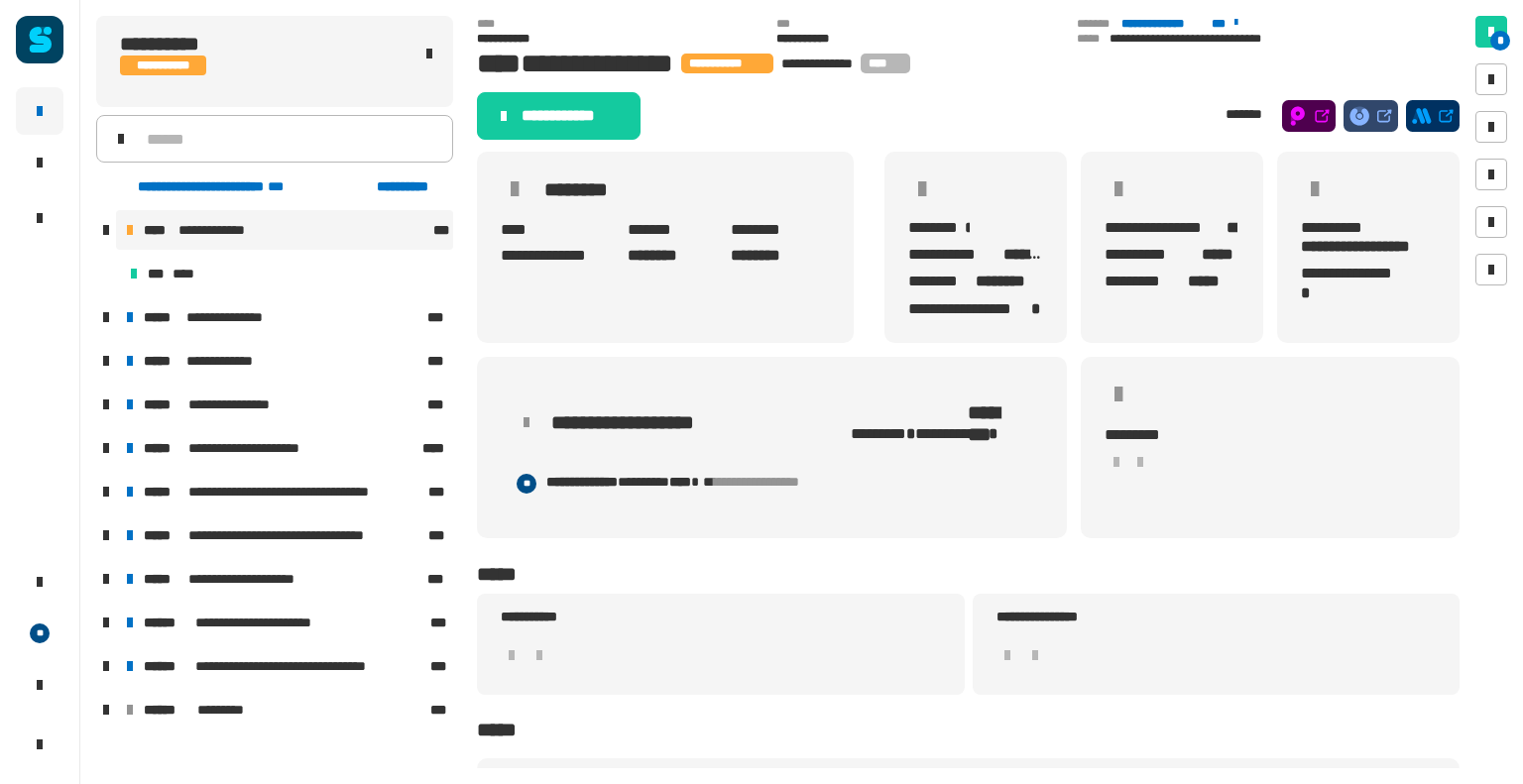 click on "****" 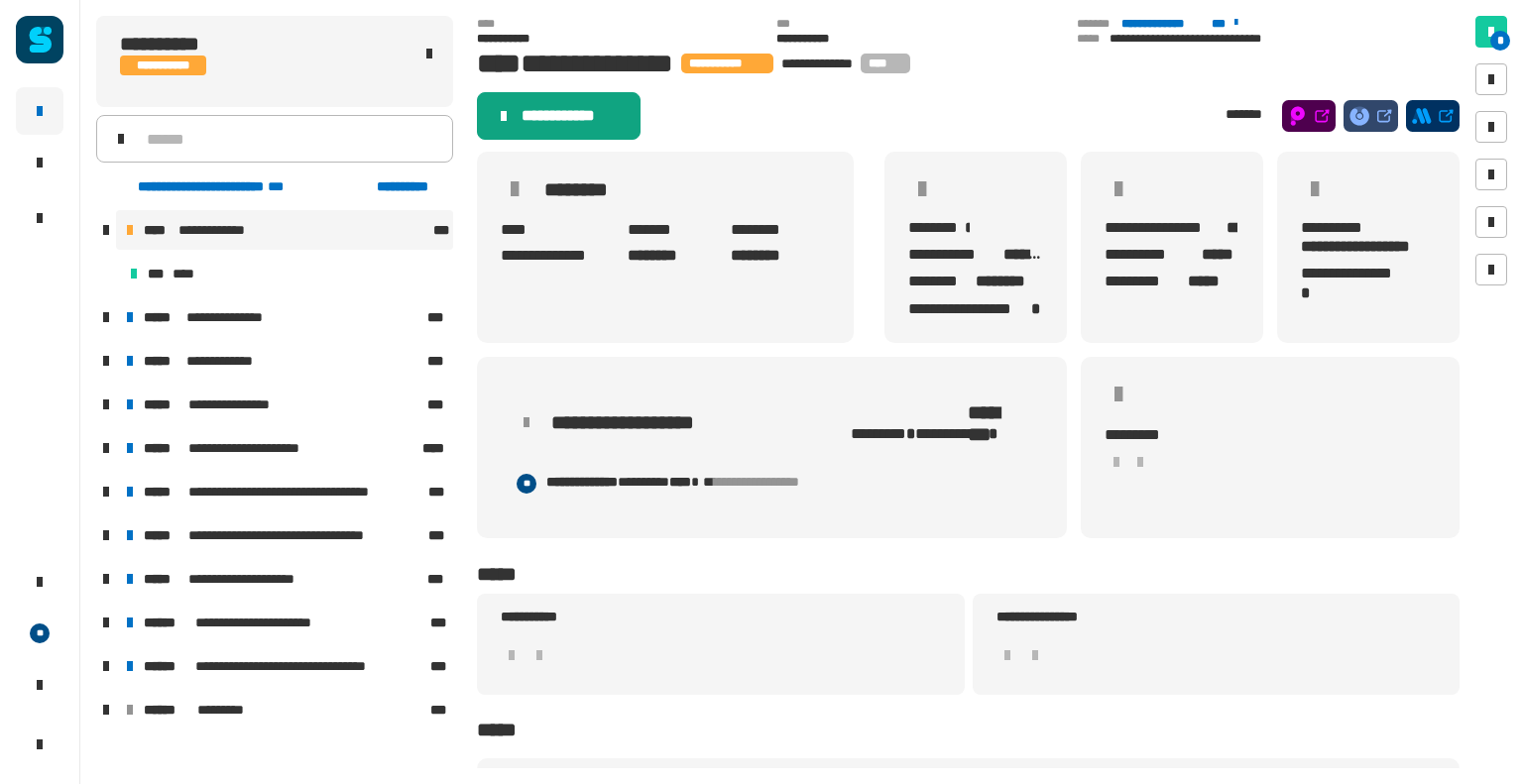 click on "**********" 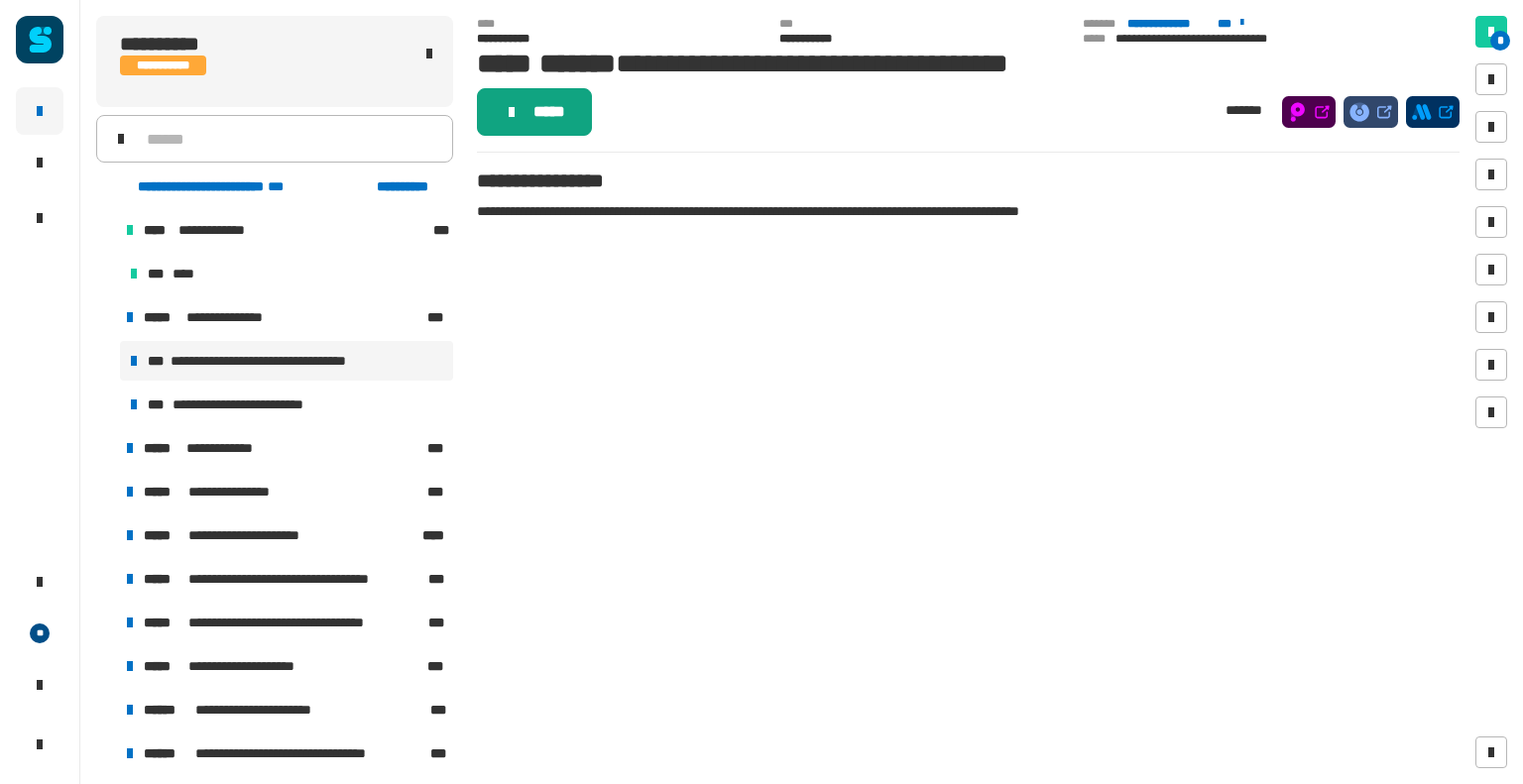 click on "*****" 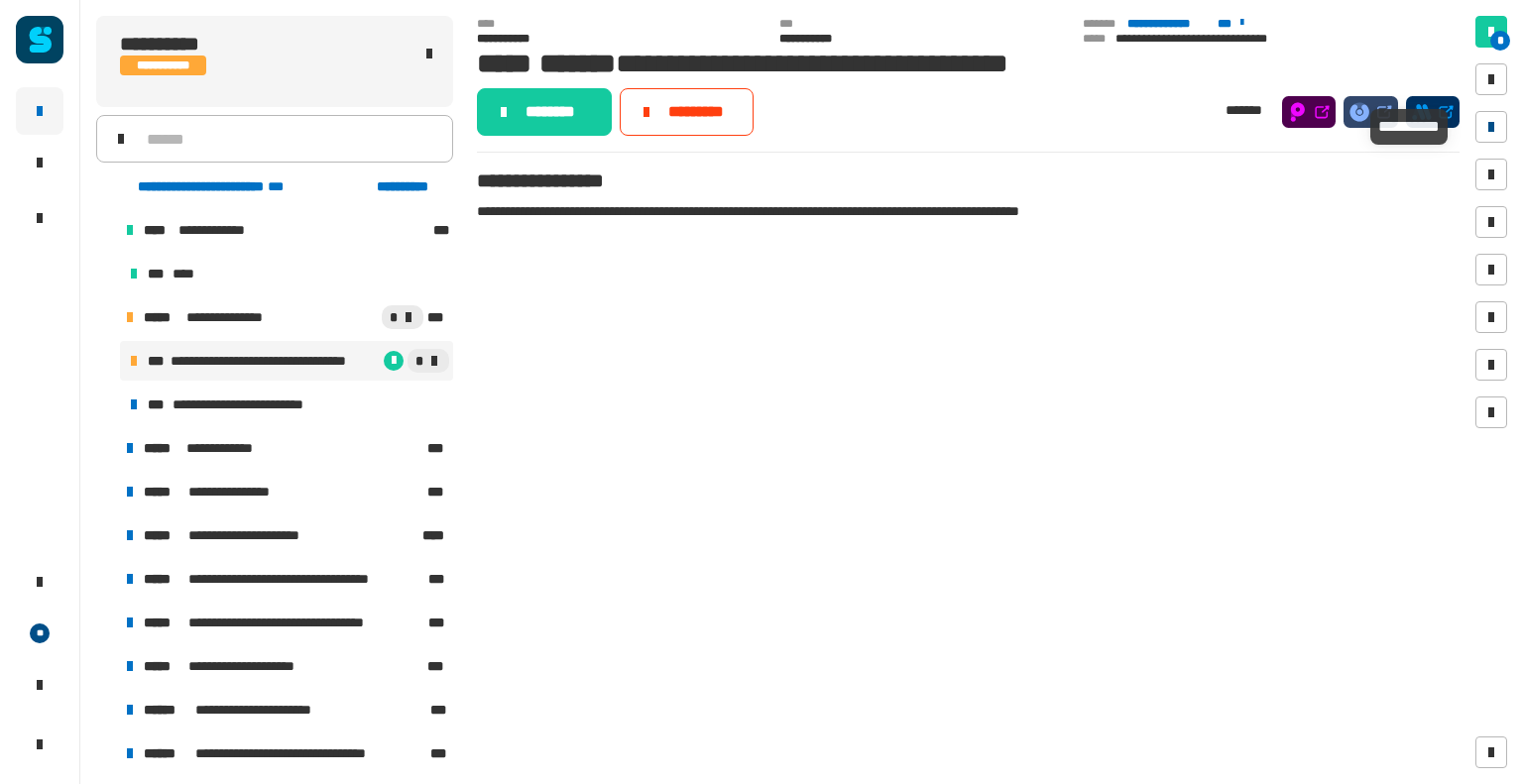 click at bounding box center [1491, 127] 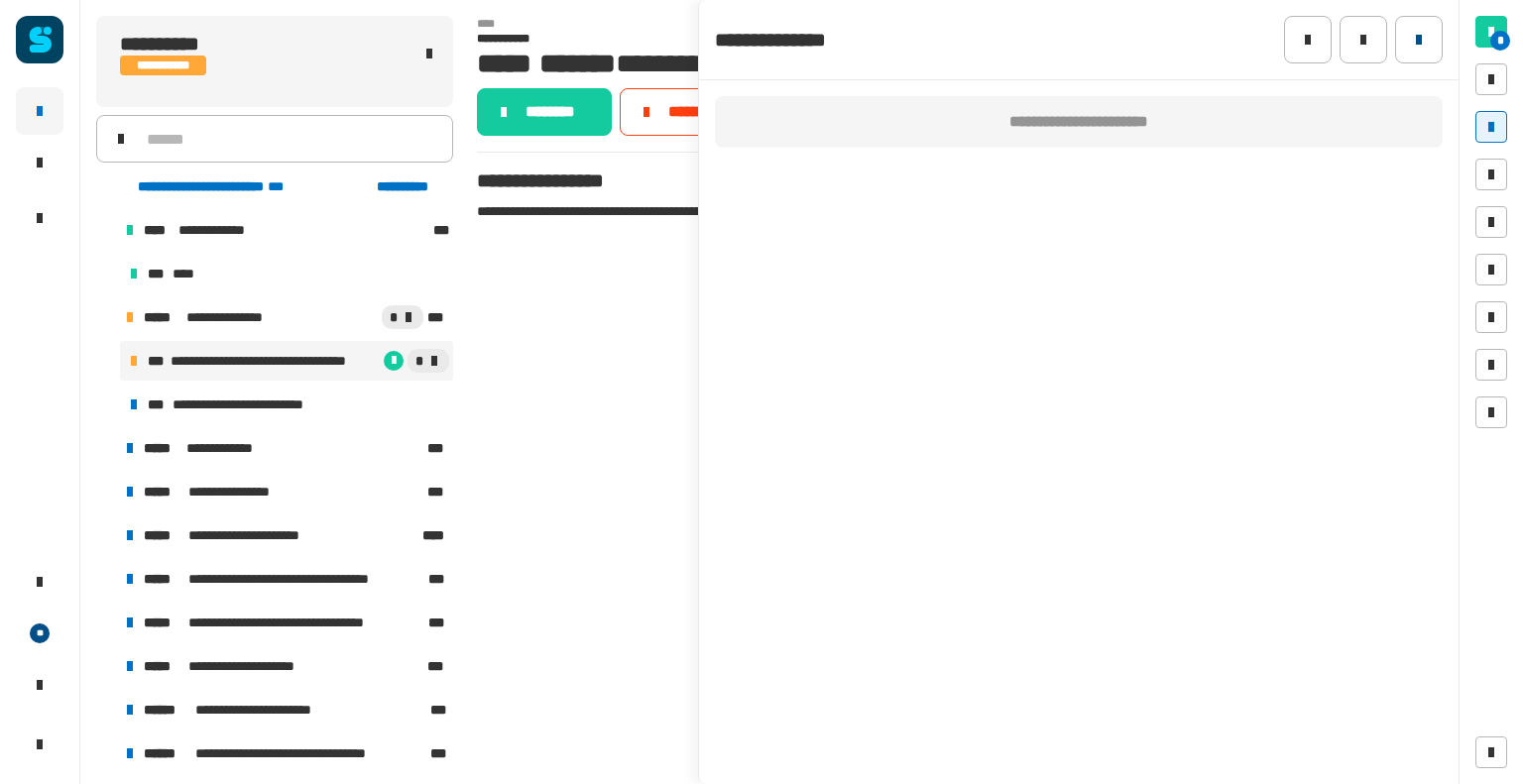 click 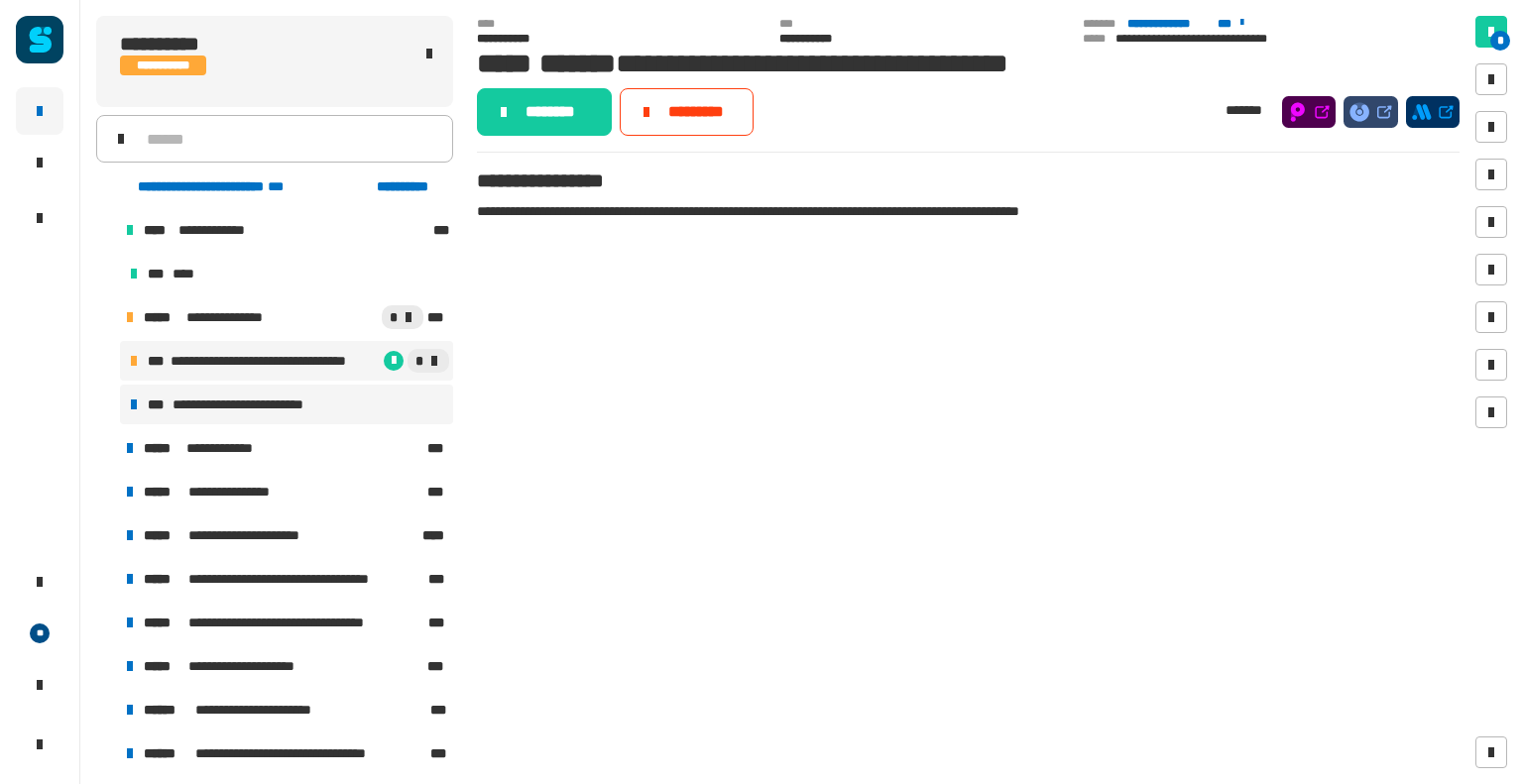 click on "**********" at bounding box center [251, 404] 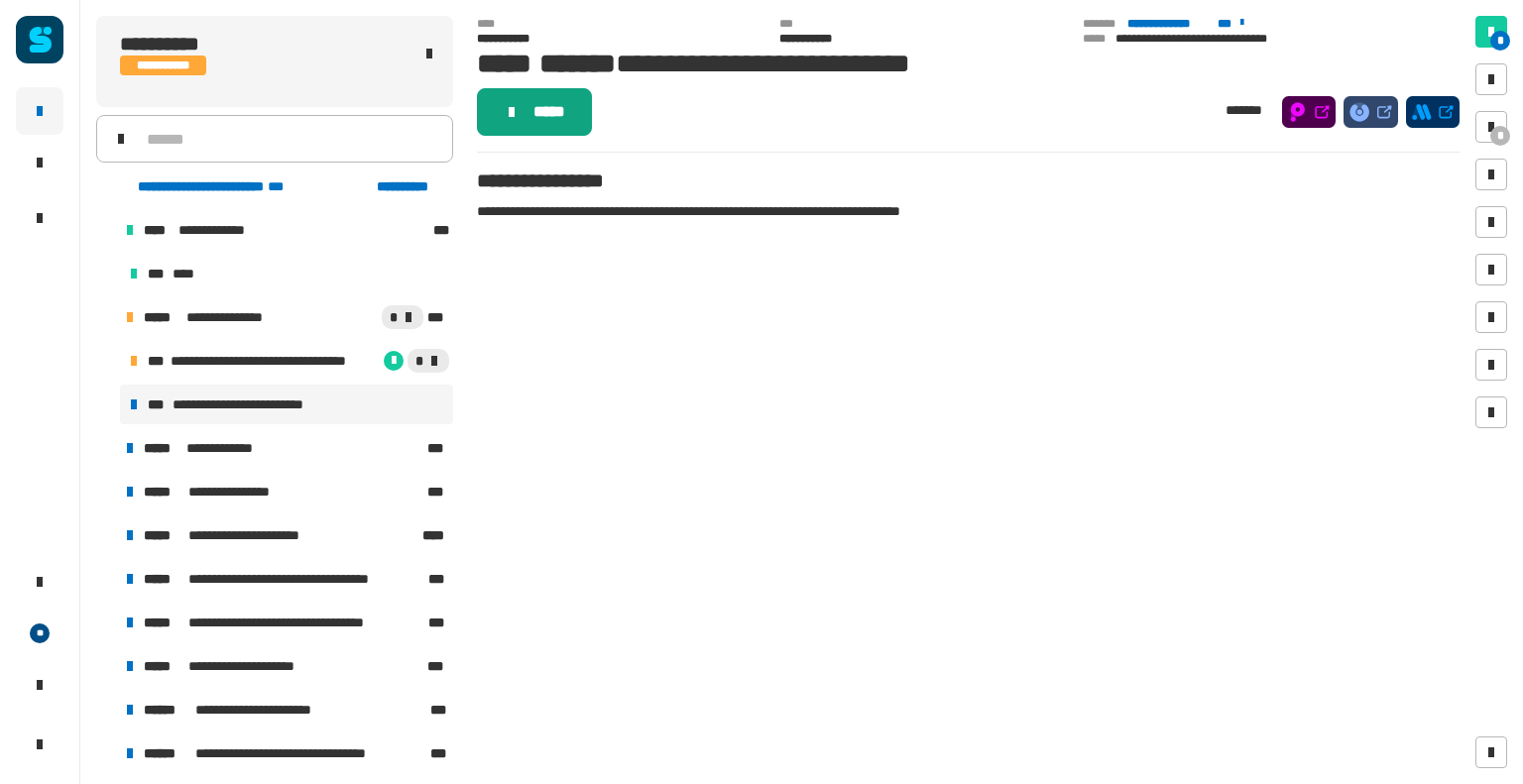 click on "*****" 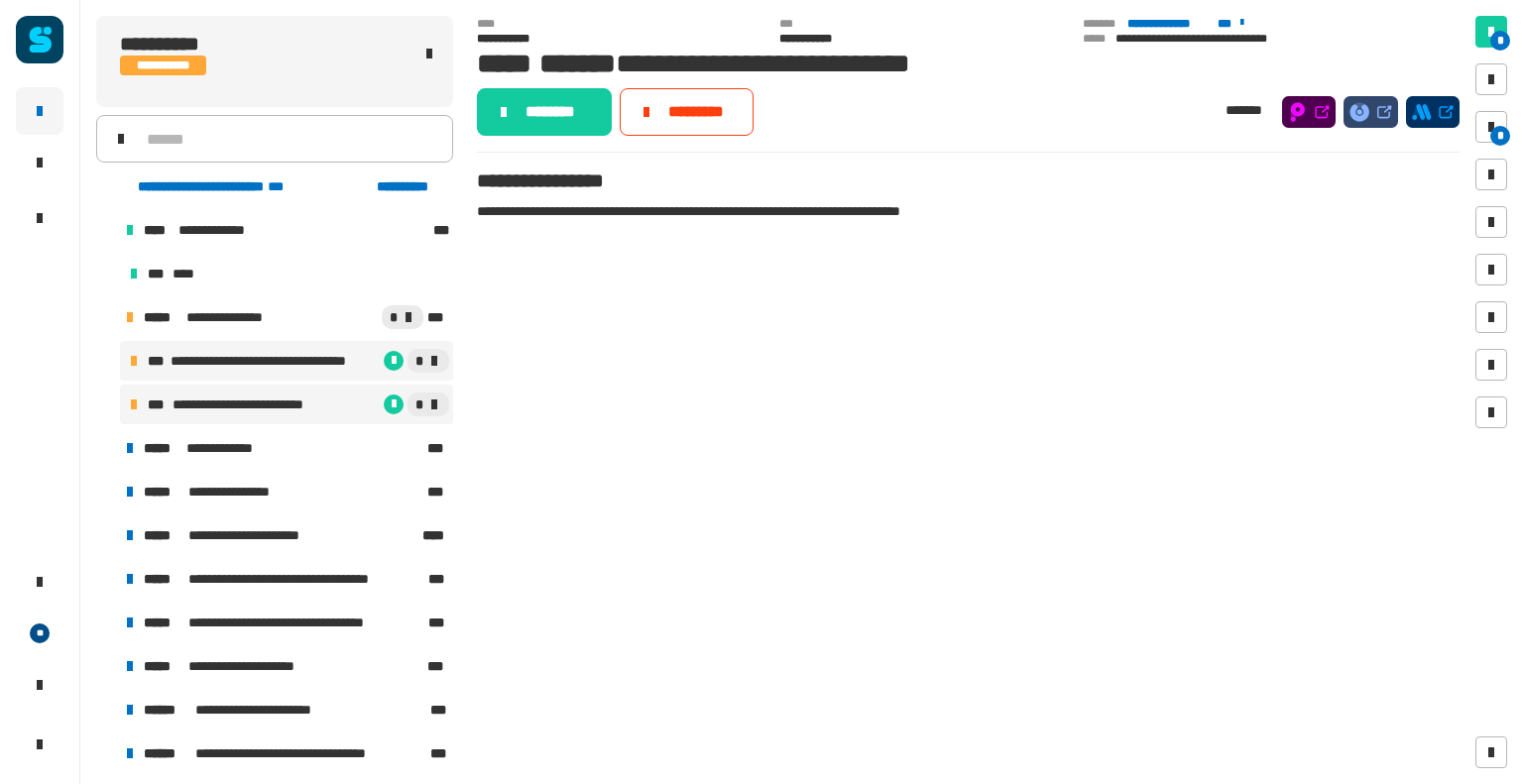 click on "**********" at bounding box center [275, 361] 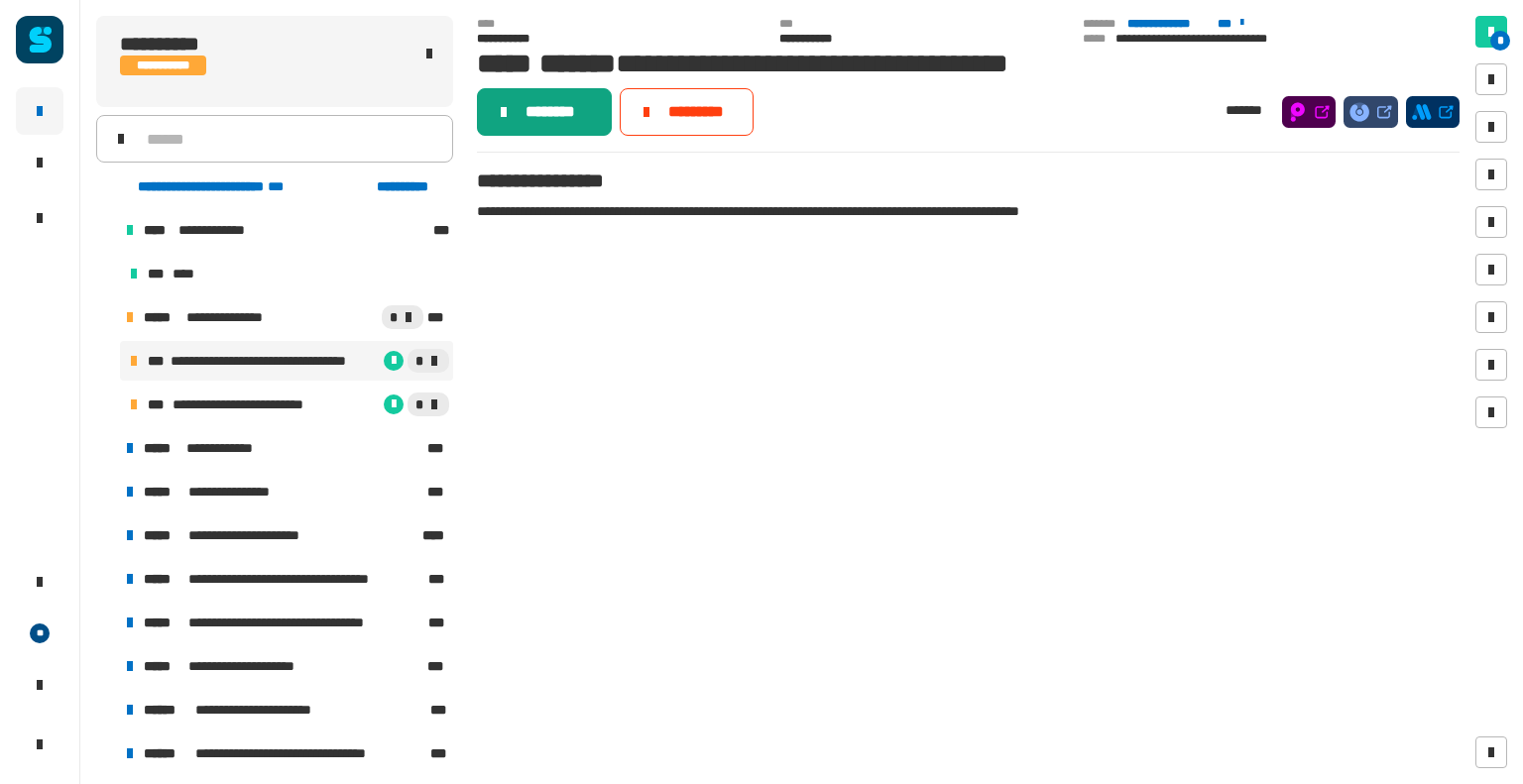 click on "********" 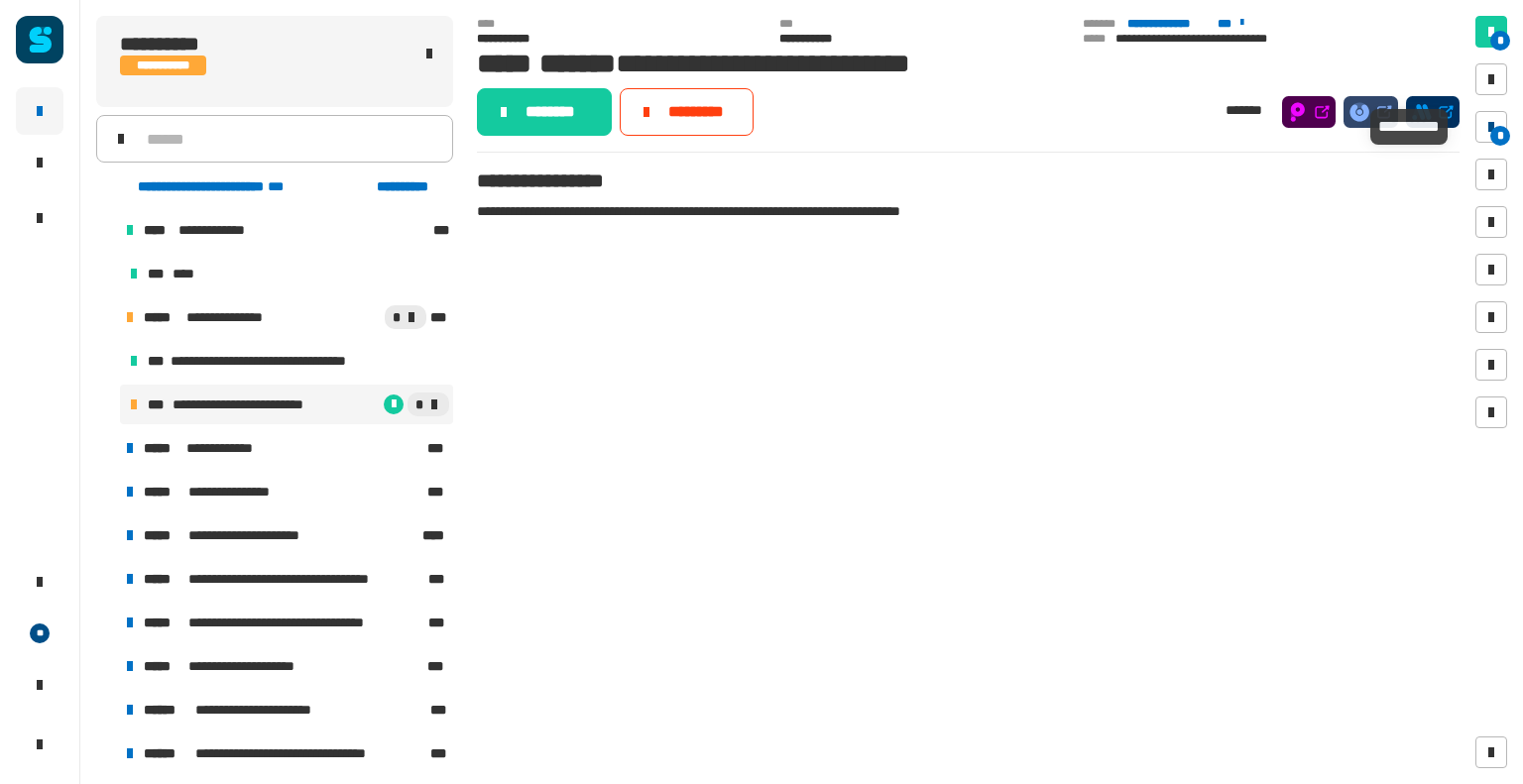 click on "*" at bounding box center [1500, 136] 